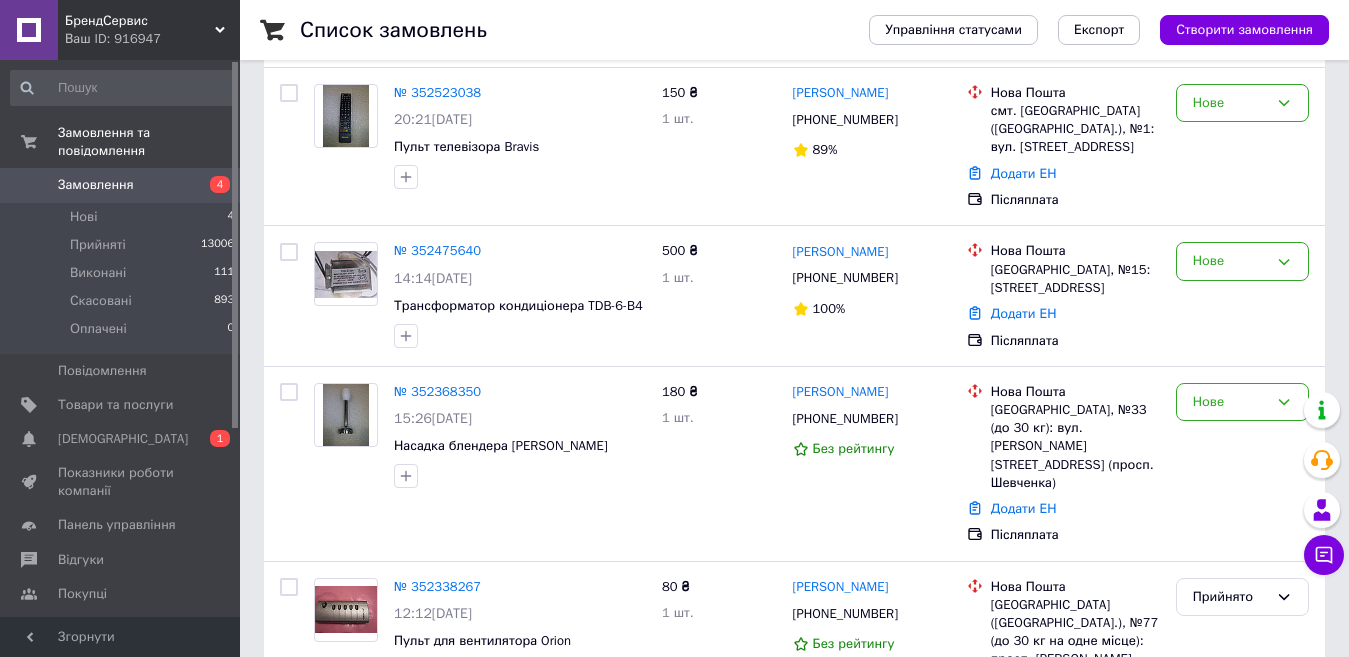 scroll, scrollTop: 300, scrollLeft: 0, axis: vertical 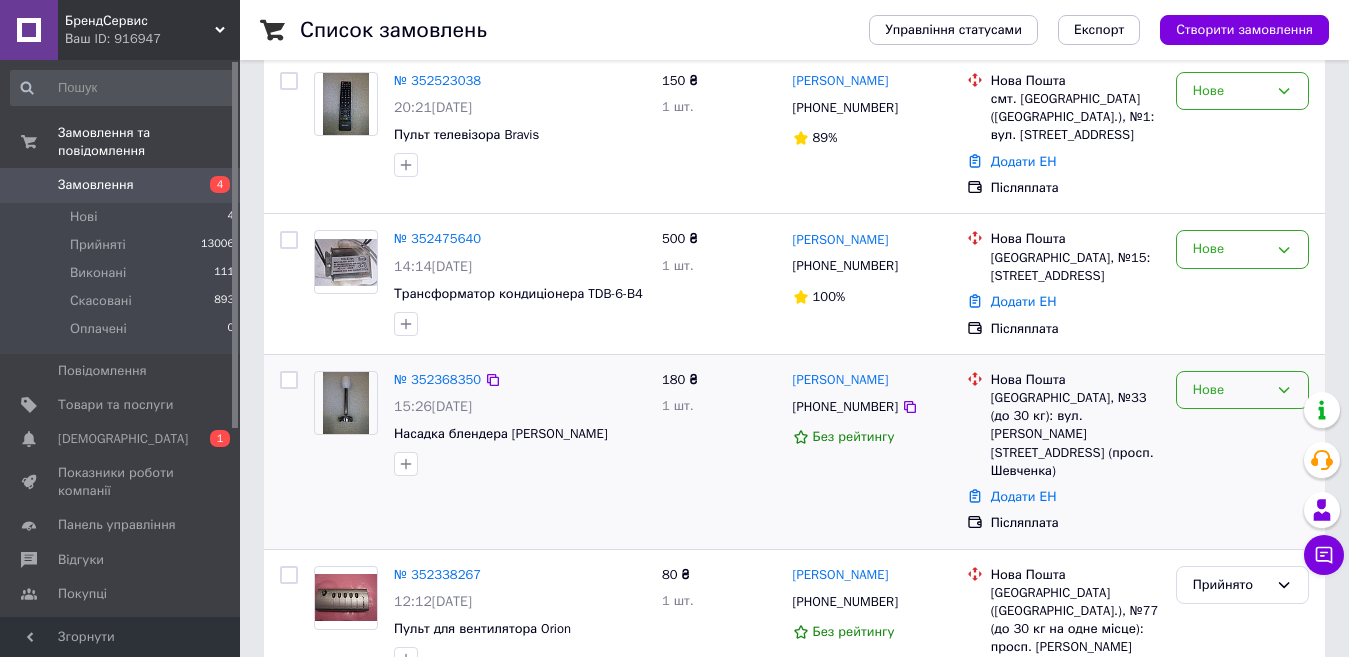 click on "Нове" at bounding box center [1230, 390] 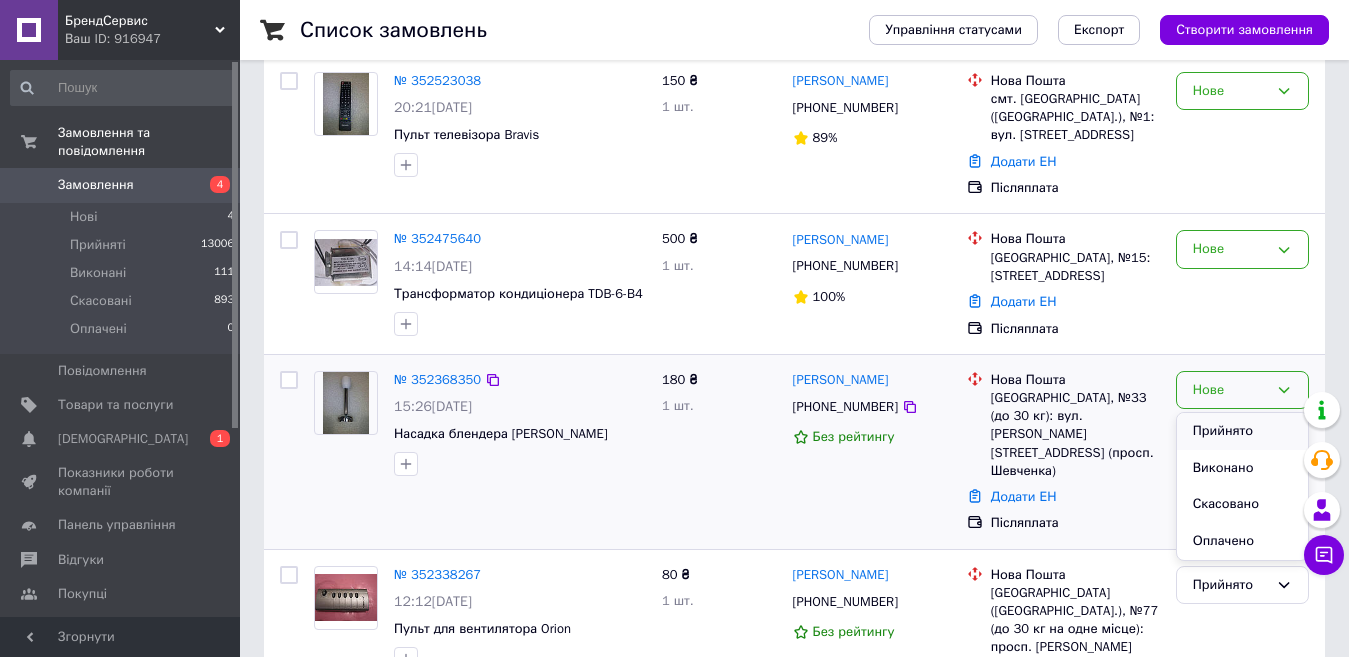 click on "Прийнято" at bounding box center [1242, 431] 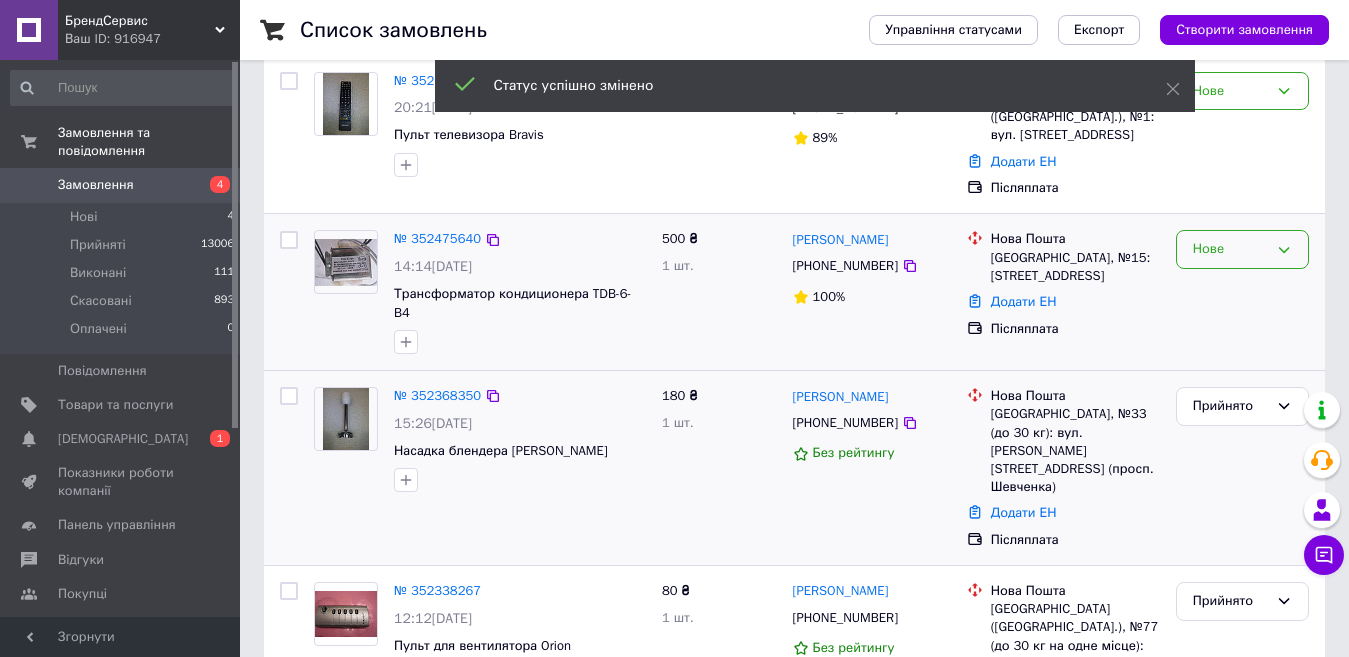click on "Нове" at bounding box center [1230, 249] 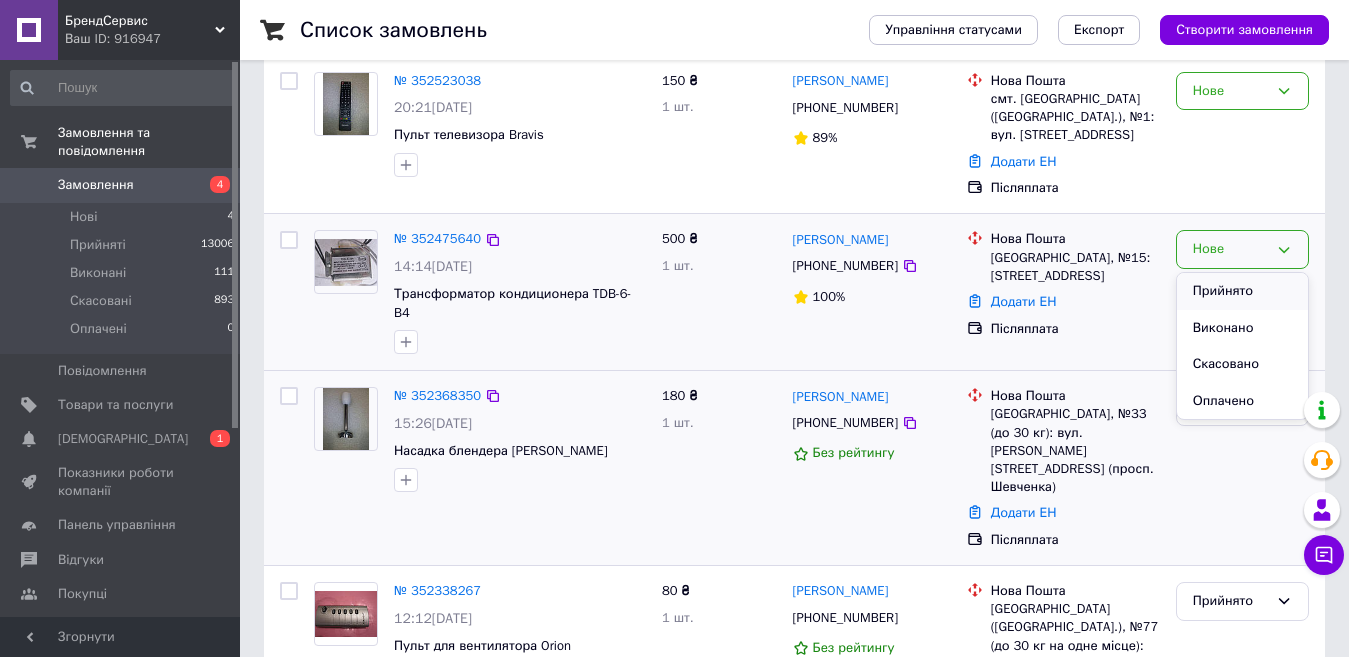 click on "Прийнято" at bounding box center [1242, 291] 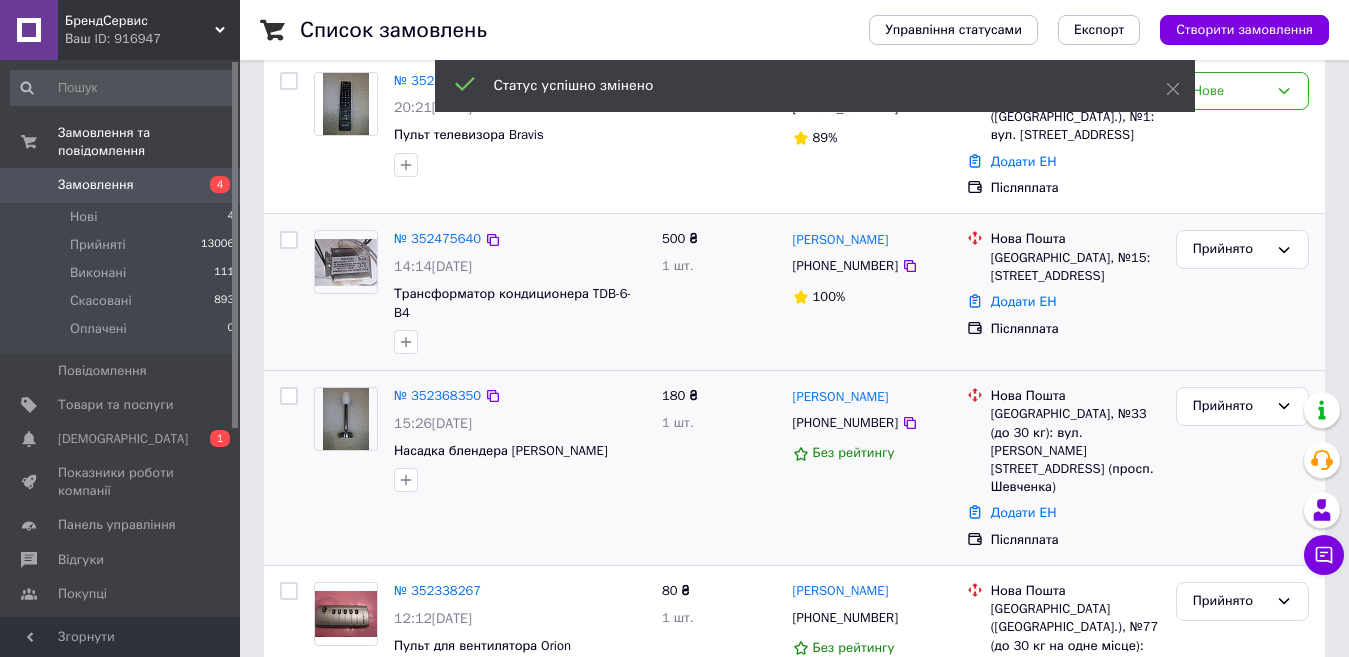 click on "Нове" at bounding box center (1230, 91) 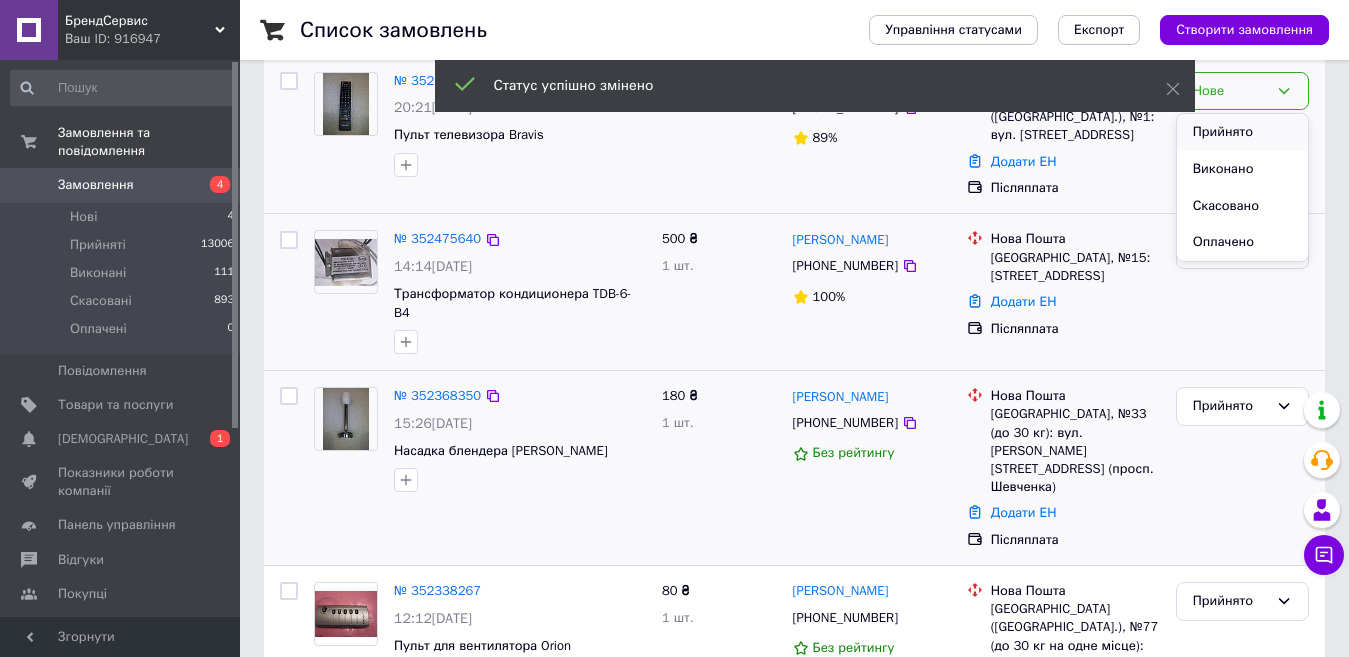 click on "Прийнято" at bounding box center (1242, 132) 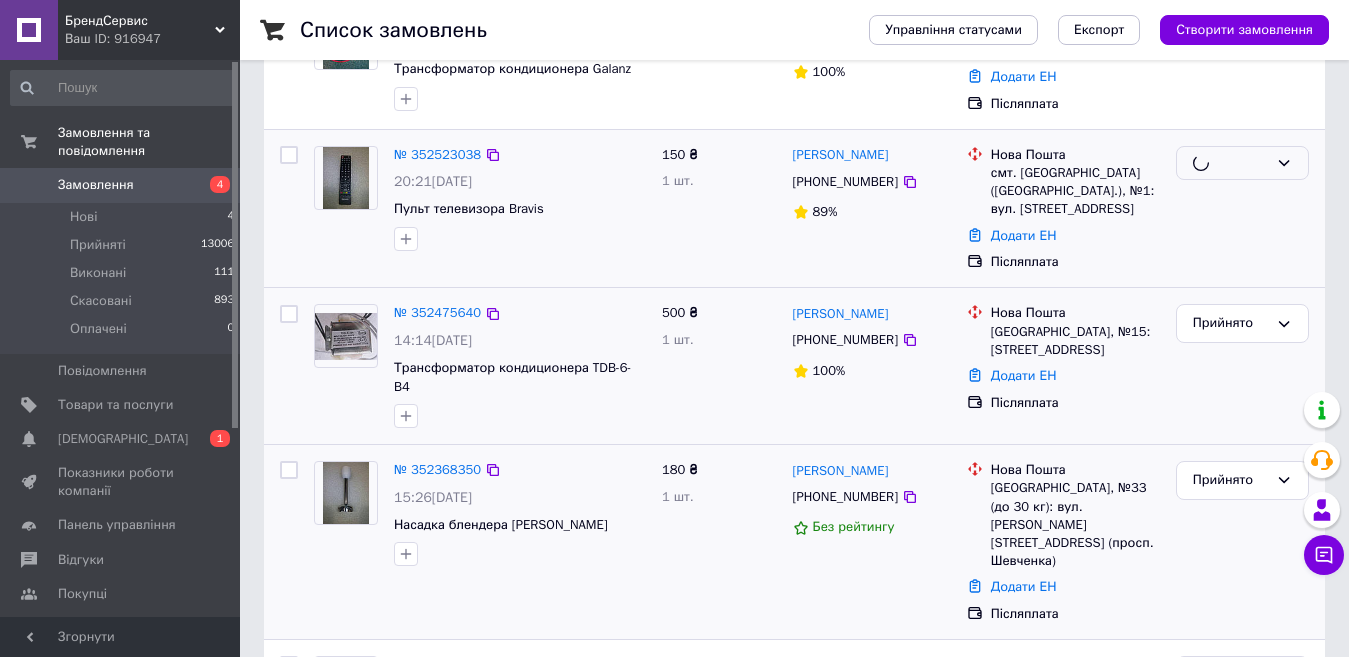 scroll, scrollTop: 100, scrollLeft: 0, axis: vertical 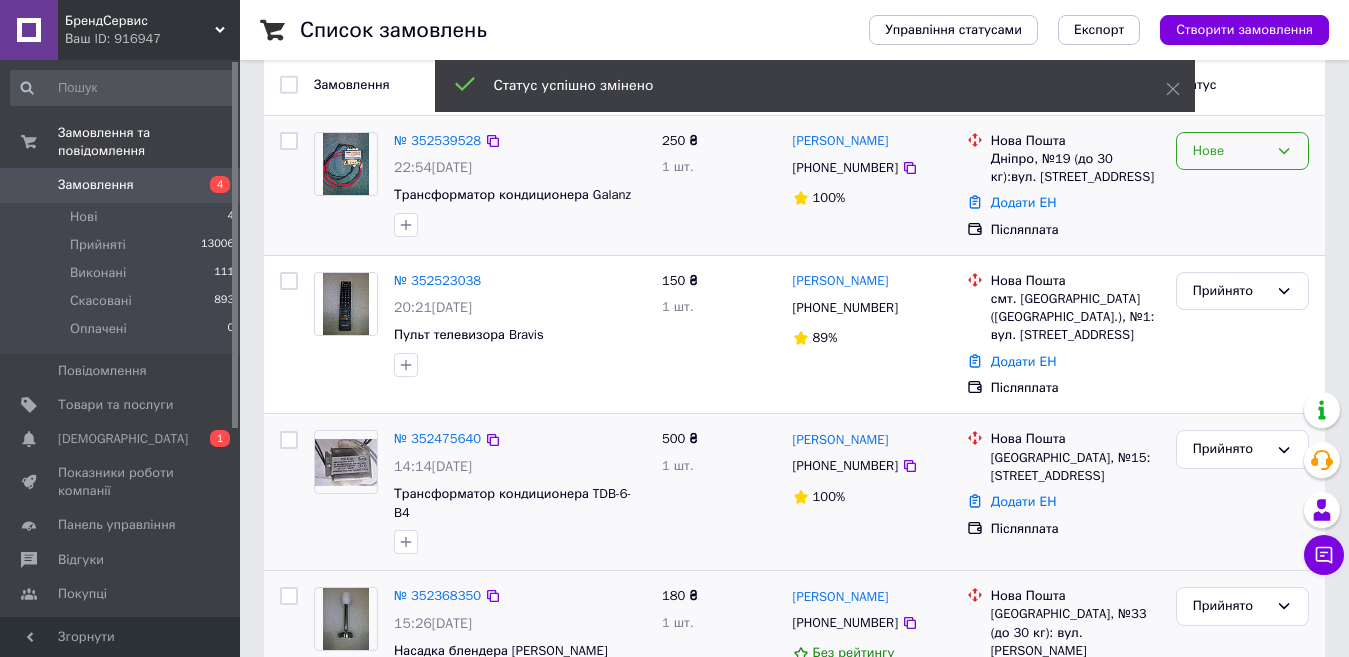 click on "Нове" at bounding box center (1230, 151) 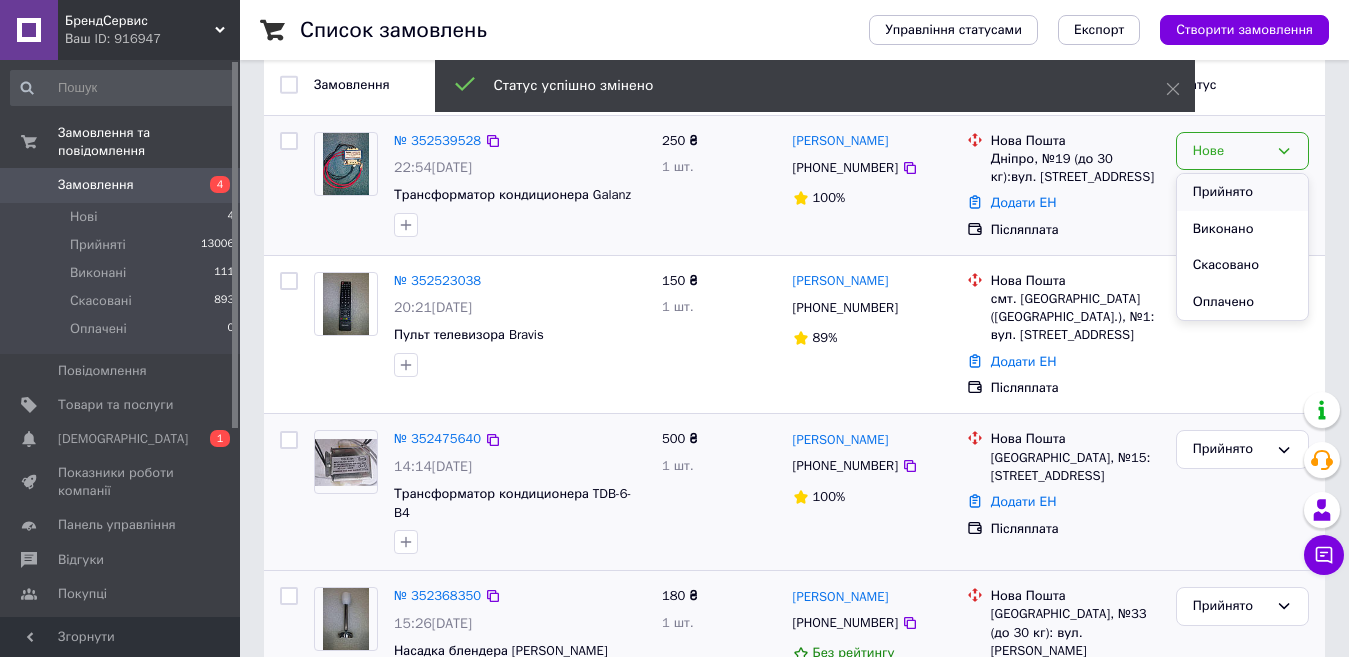 click on "Прийнято" at bounding box center (1242, 192) 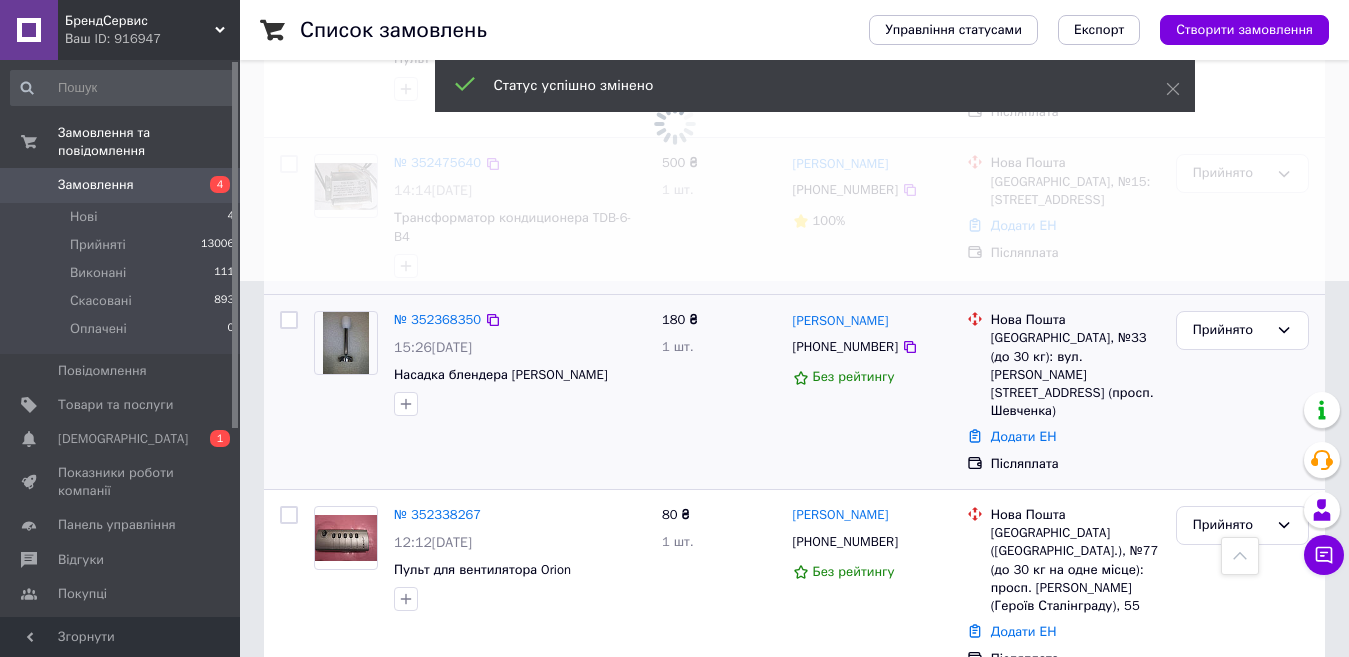 scroll, scrollTop: 300, scrollLeft: 0, axis: vertical 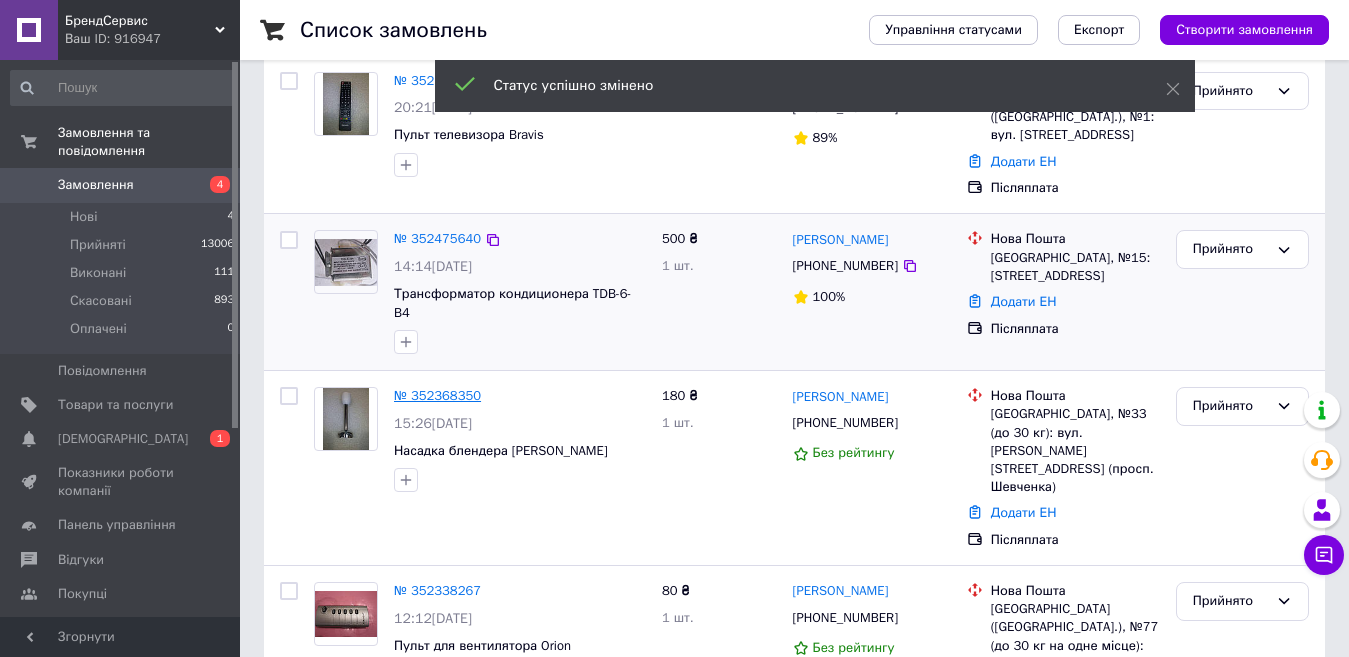click on "№ 352368350" at bounding box center (437, 395) 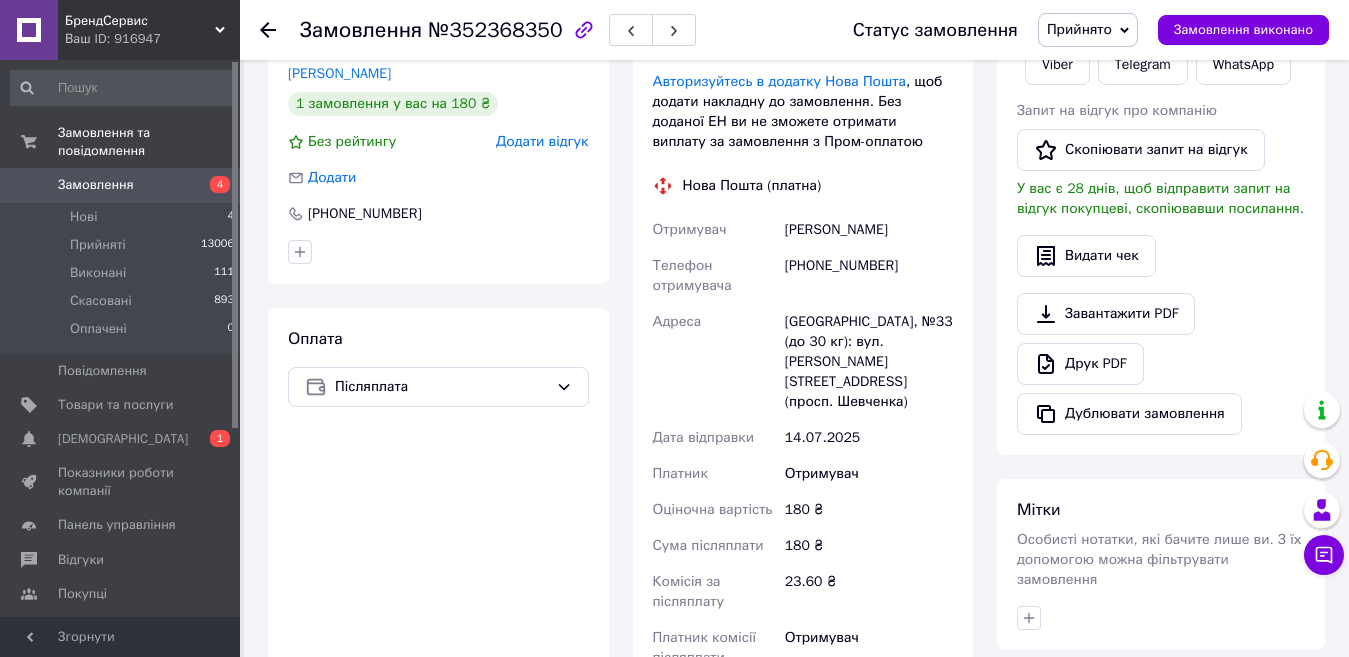 scroll, scrollTop: 400, scrollLeft: 0, axis: vertical 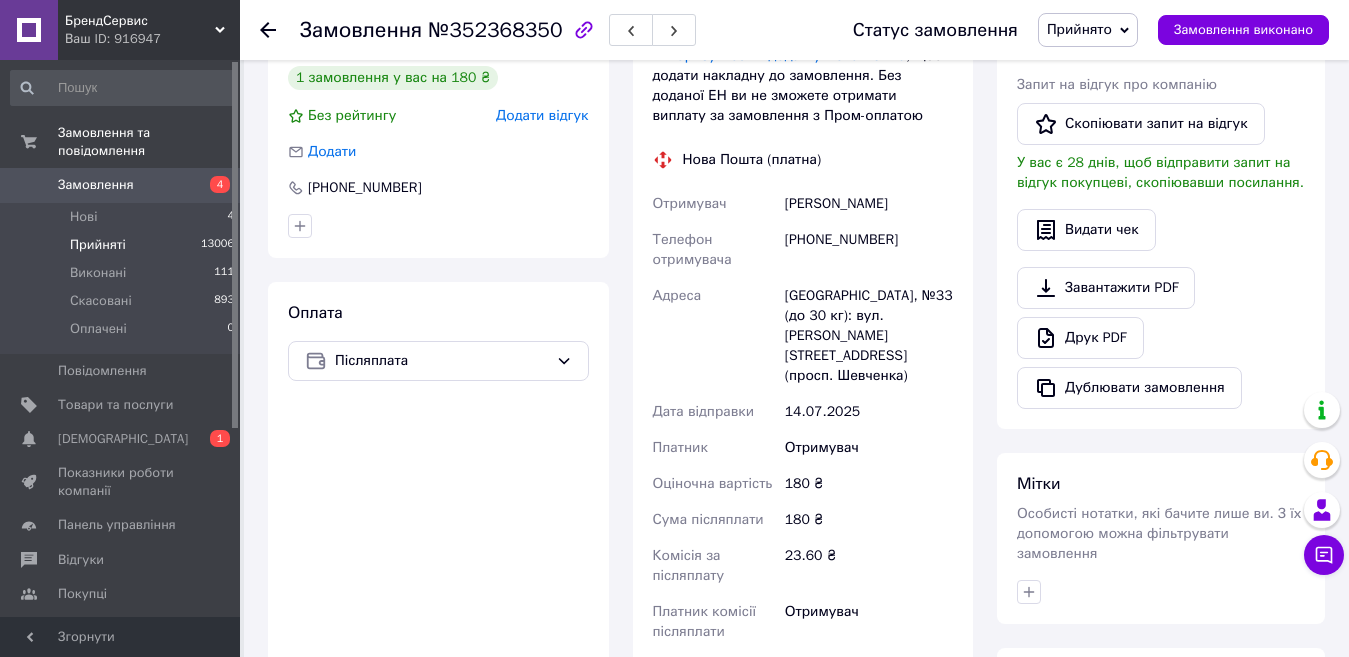 click on "Прийняті 13006" at bounding box center [123, 245] 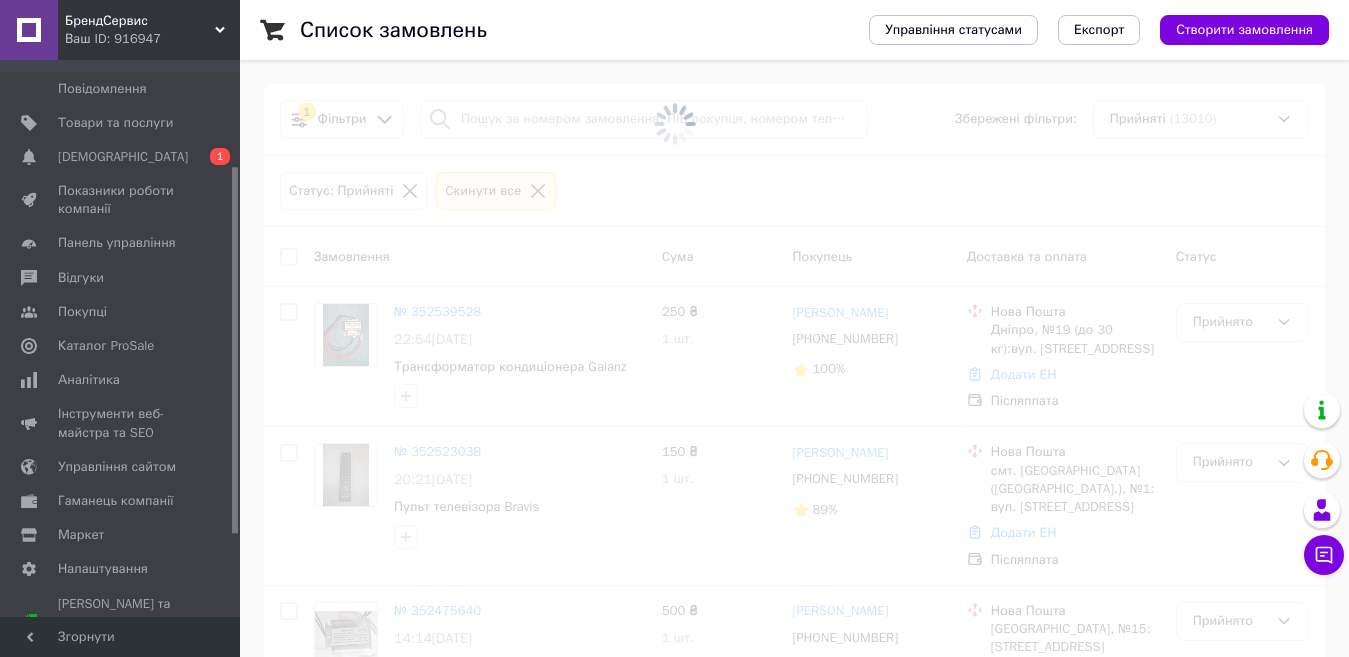 scroll, scrollTop: 286, scrollLeft: 0, axis: vertical 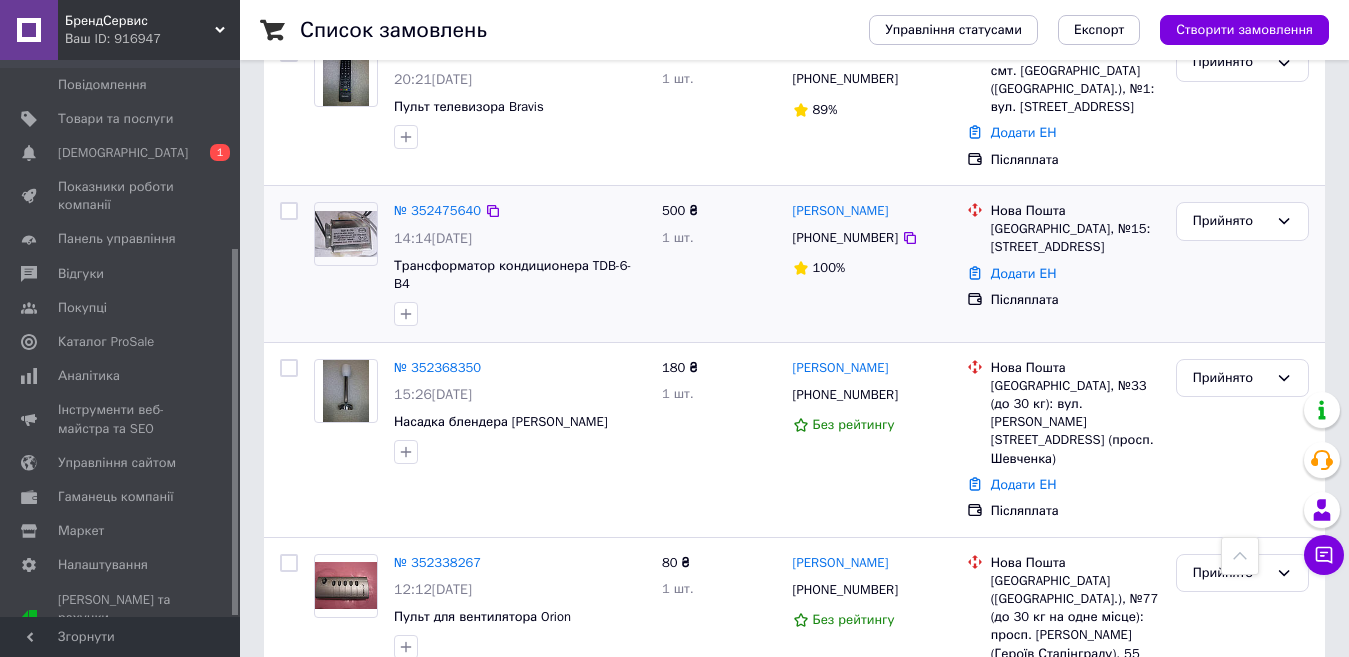 click on "№ 352475640" at bounding box center (437, 211) 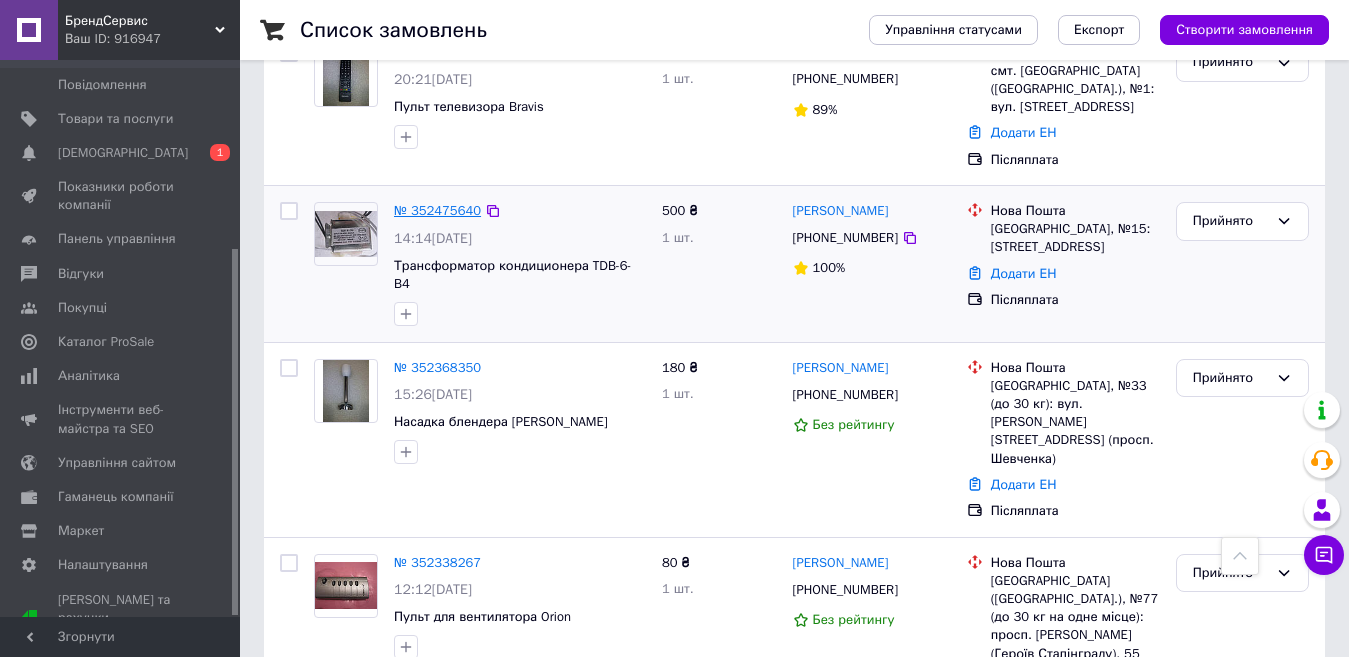 click on "№ 352475640" at bounding box center (437, 210) 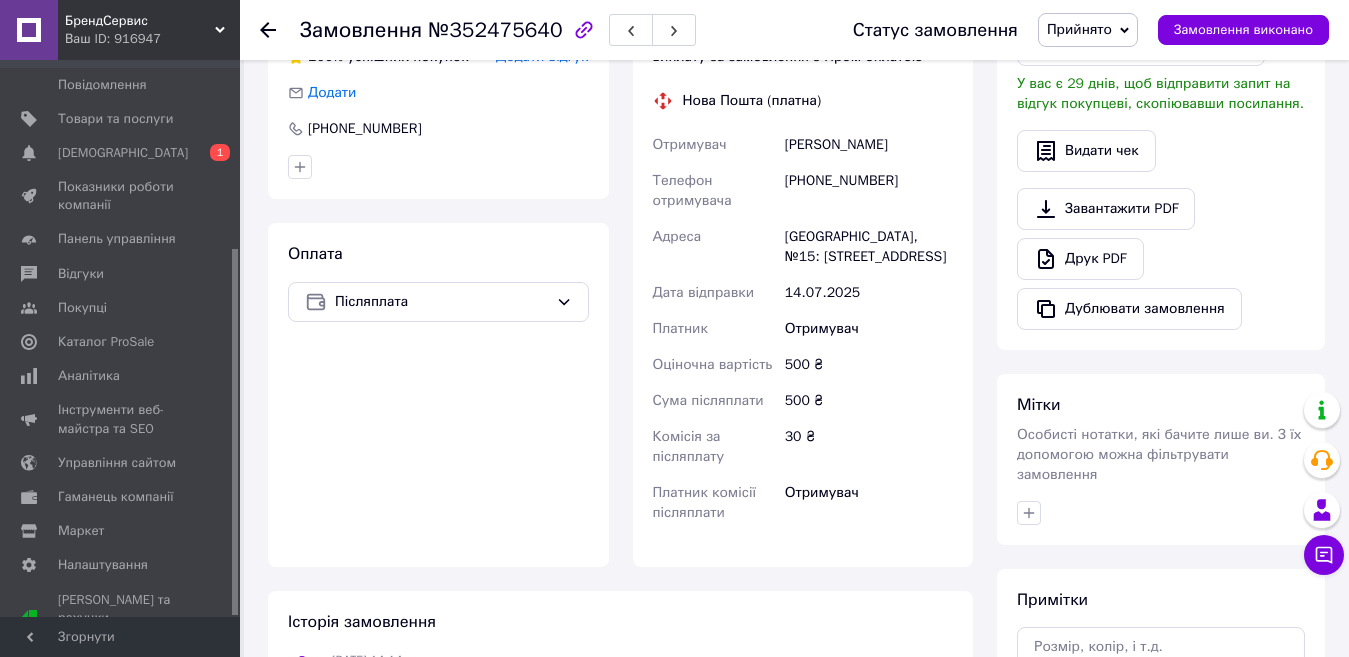 scroll, scrollTop: 500, scrollLeft: 0, axis: vertical 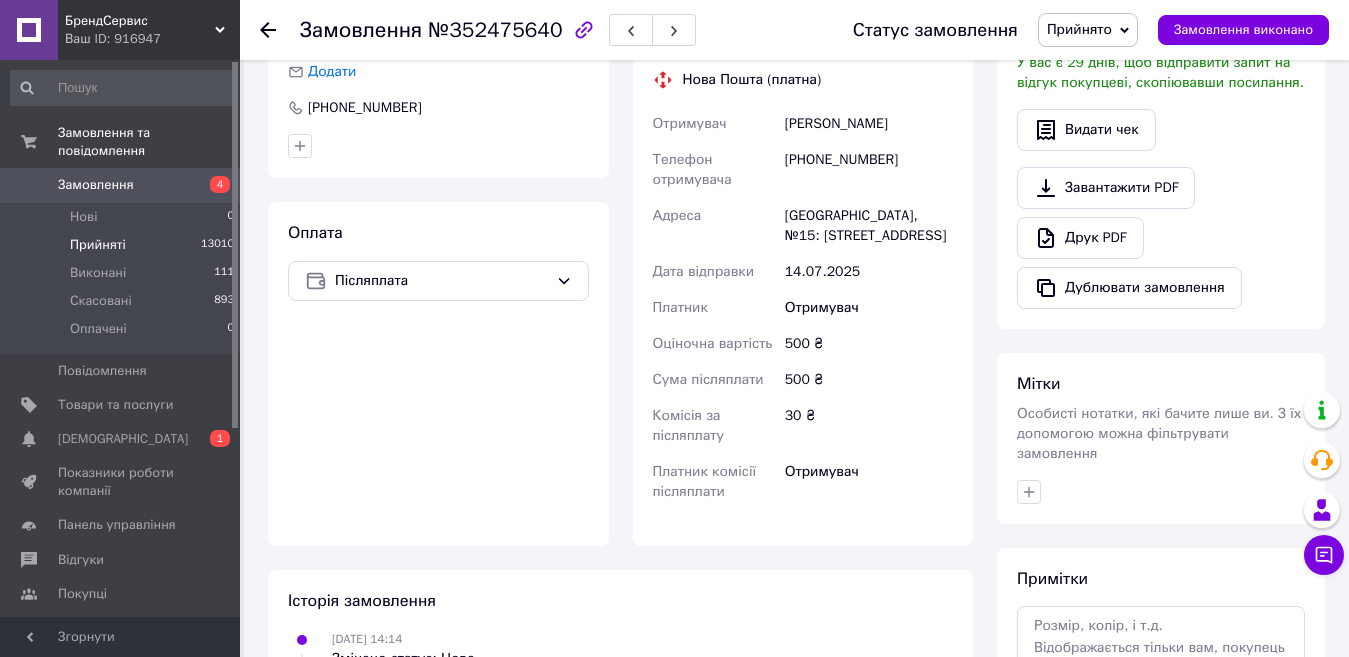 click on "Прийняті" at bounding box center [98, 245] 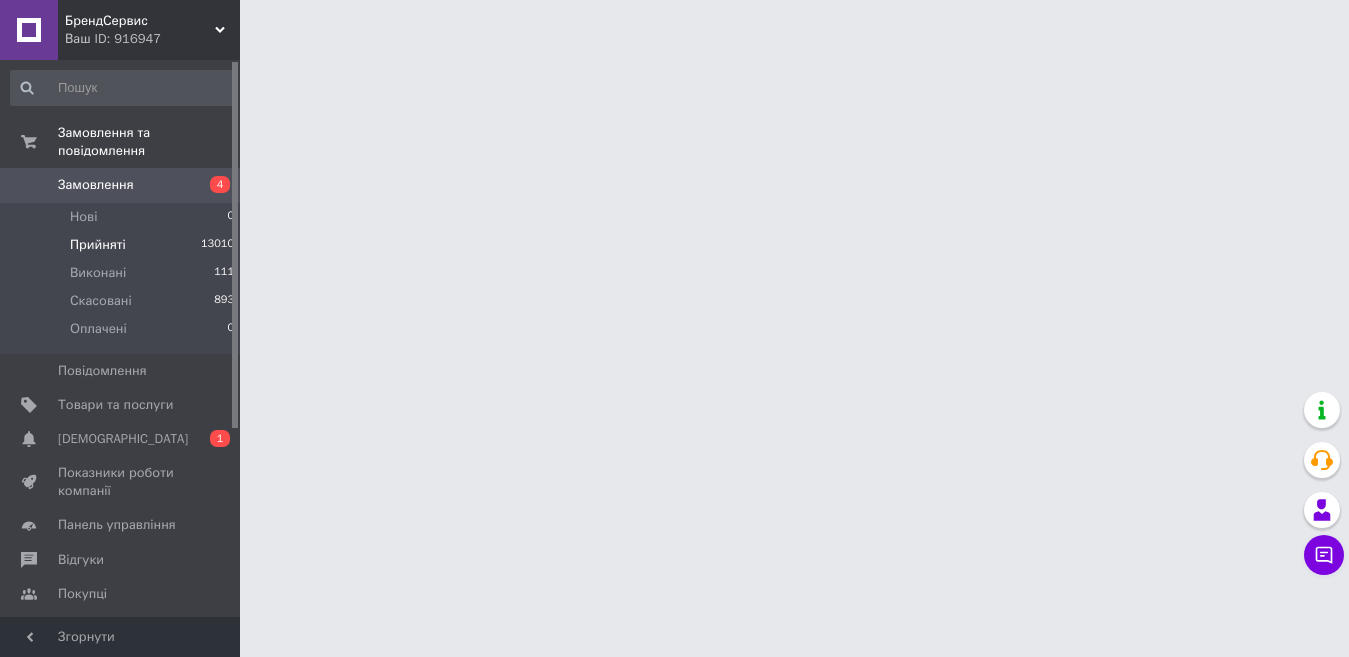 scroll, scrollTop: 0, scrollLeft: 0, axis: both 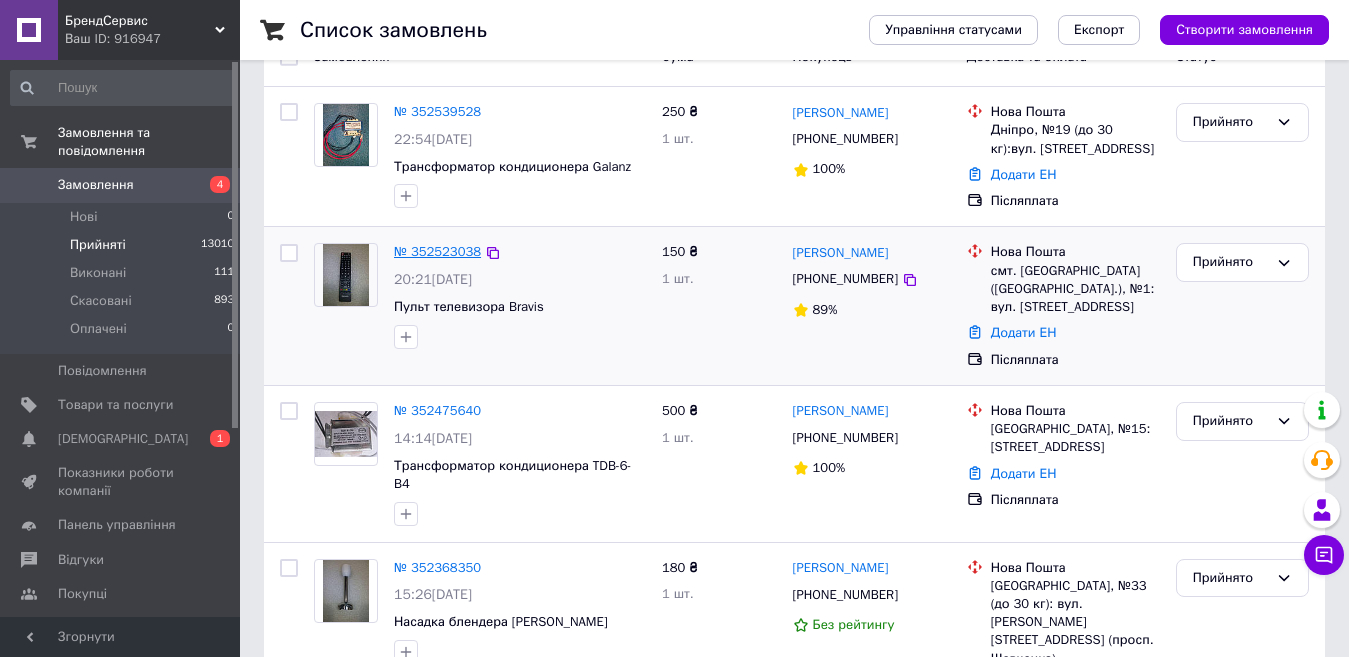 click on "№ 352523038" at bounding box center (437, 251) 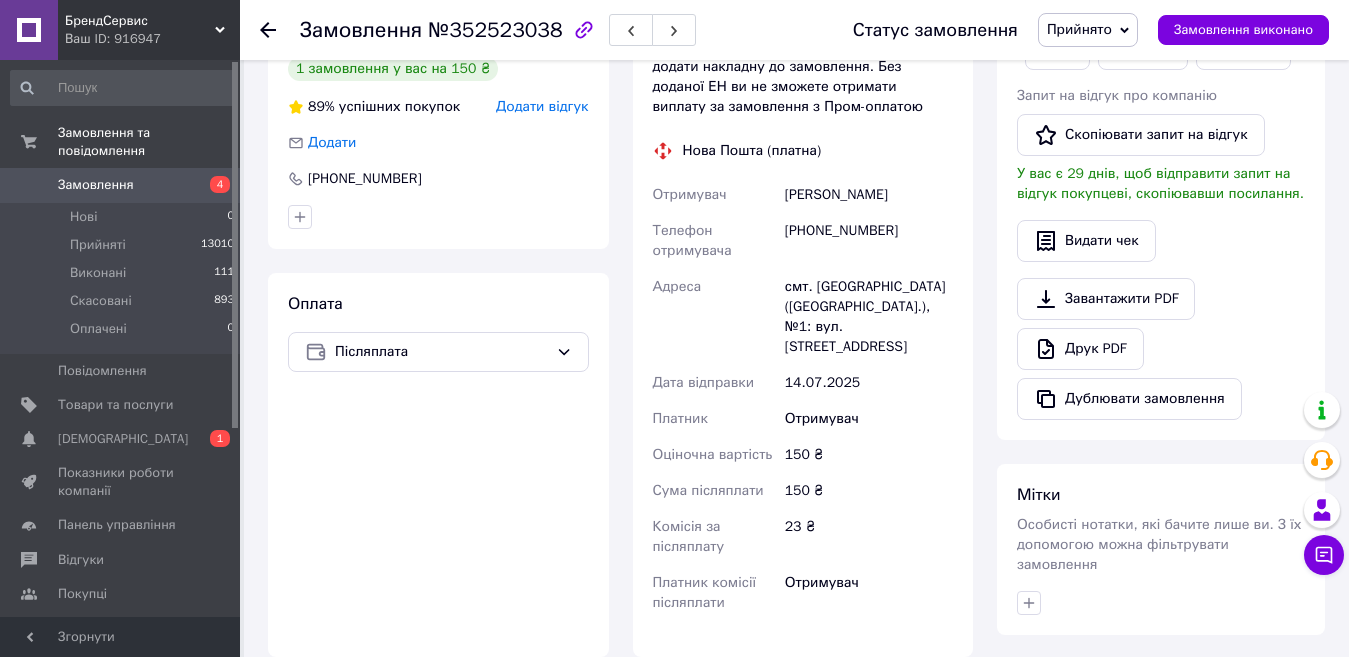 scroll, scrollTop: 400, scrollLeft: 0, axis: vertical 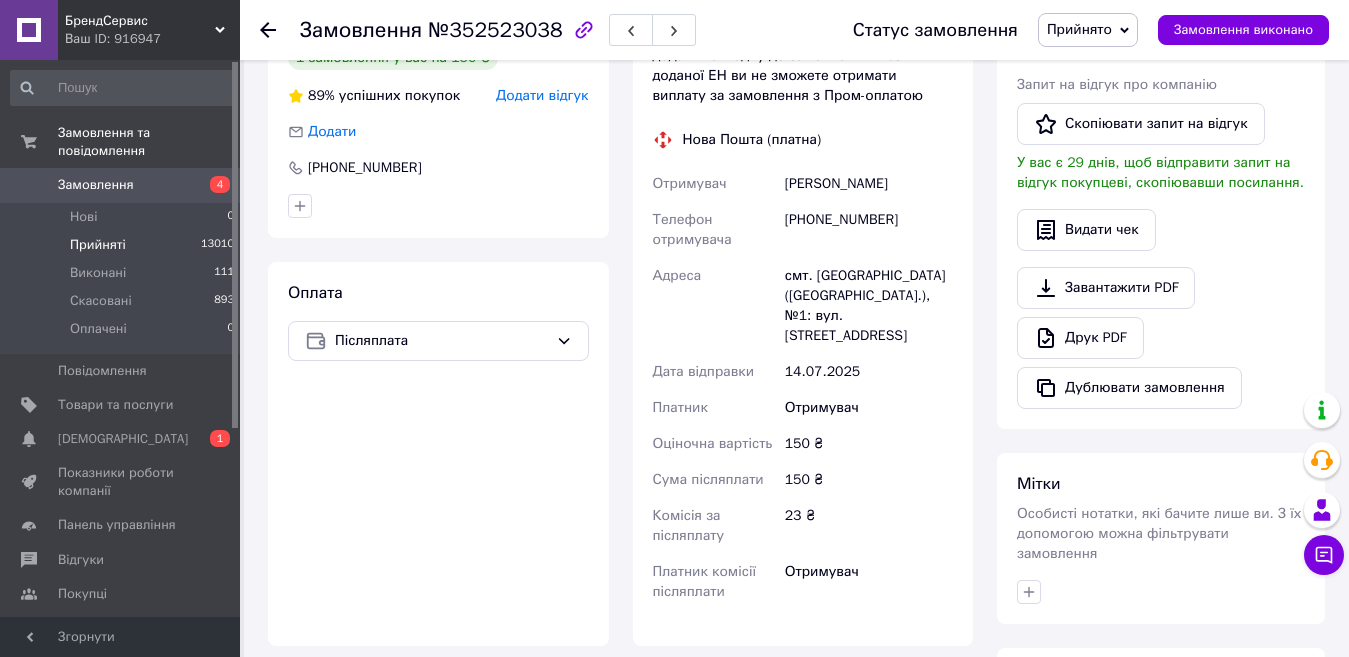 click on "Прийняті" at bounding box center [98, 245] 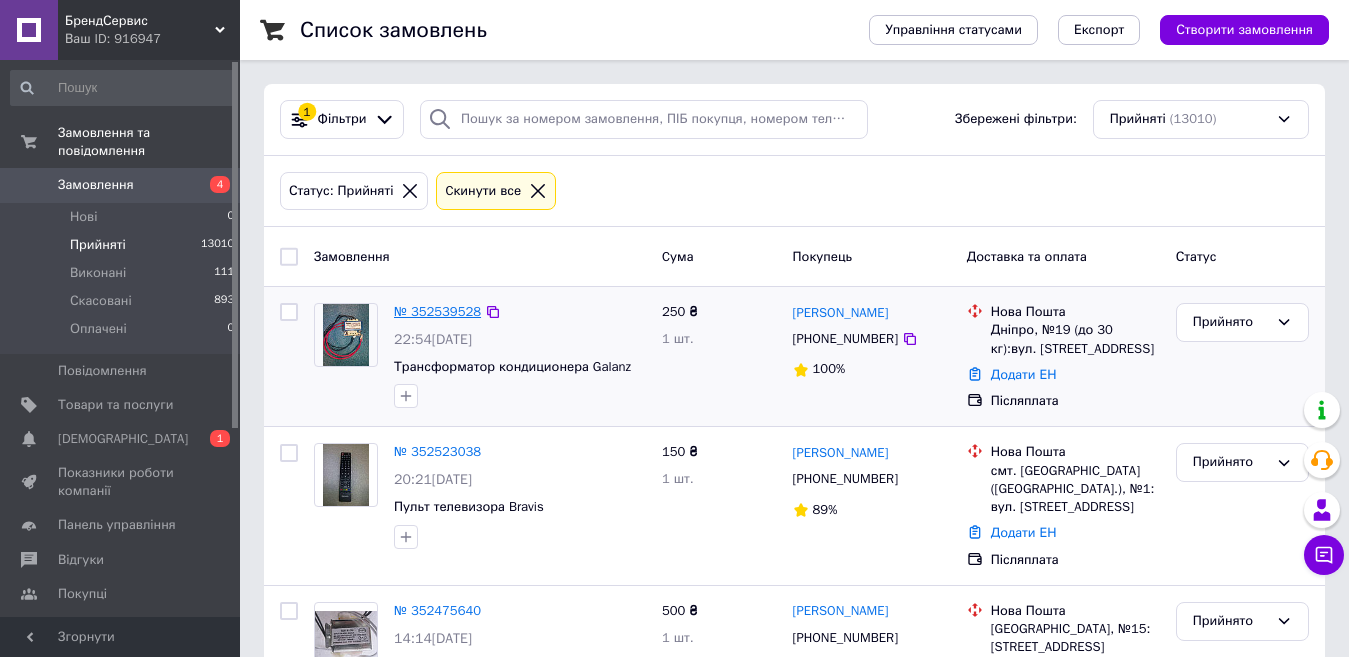 click on "№ 352539528" at bounding box center [437, 311] 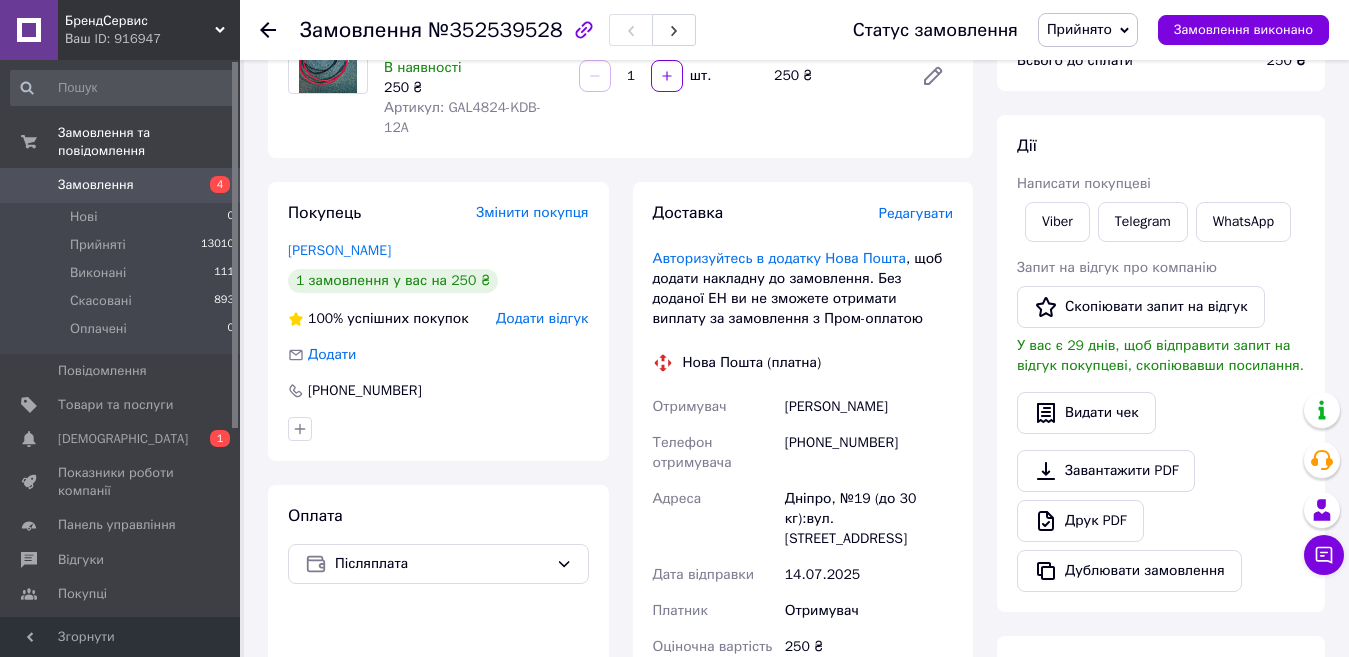 scroll, scrollTop: 300, scrollLeft: 0, axis: vertical 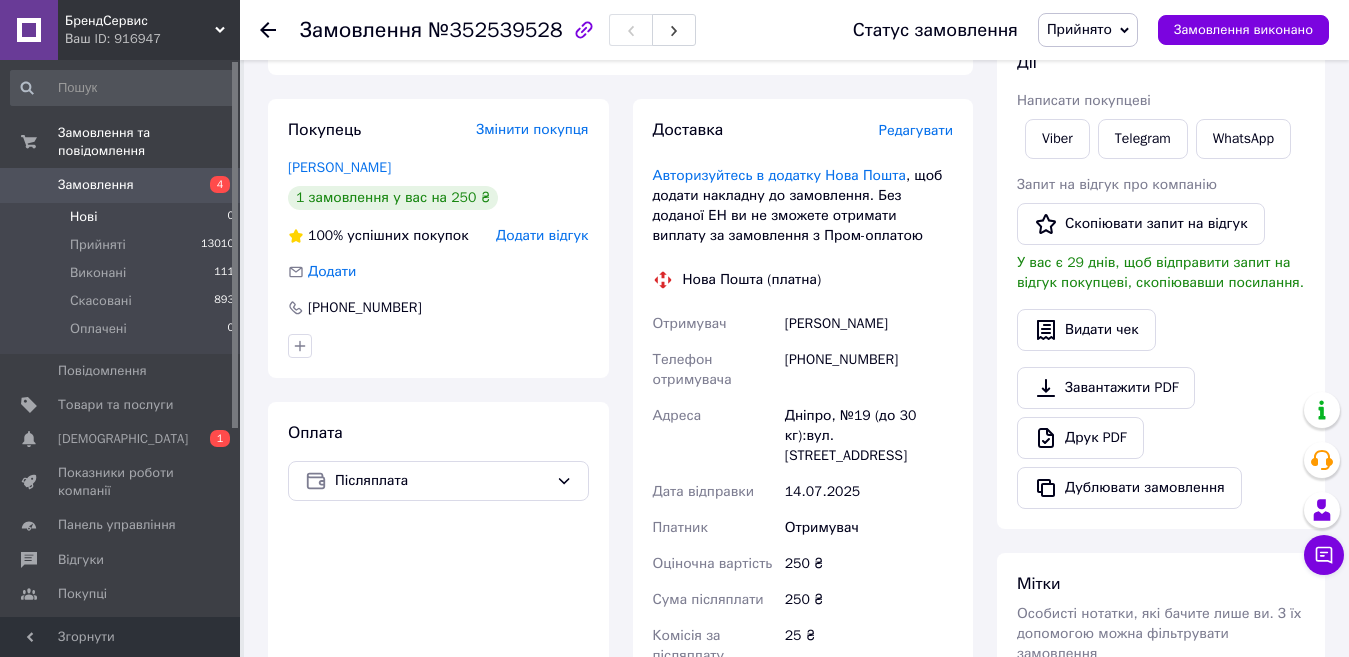 click on "Нові" at bounding box center (83, 217) 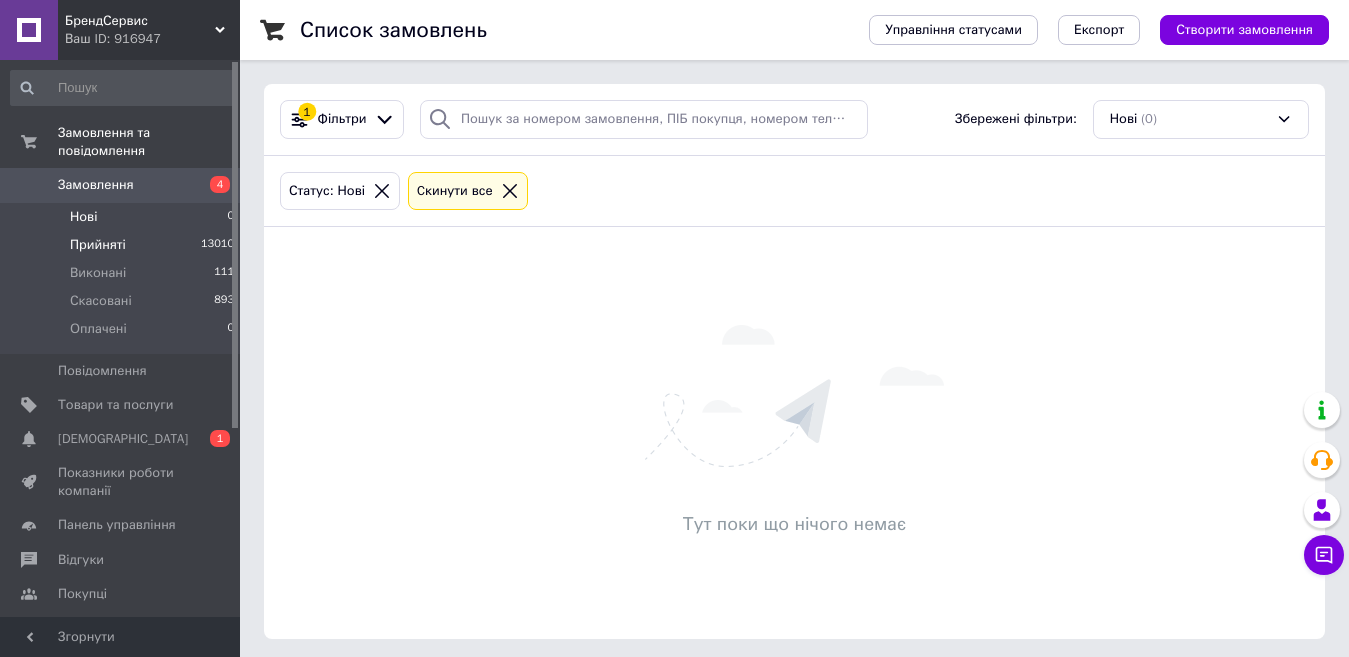 click on "Прийняті" at bounding box center (98, 245) 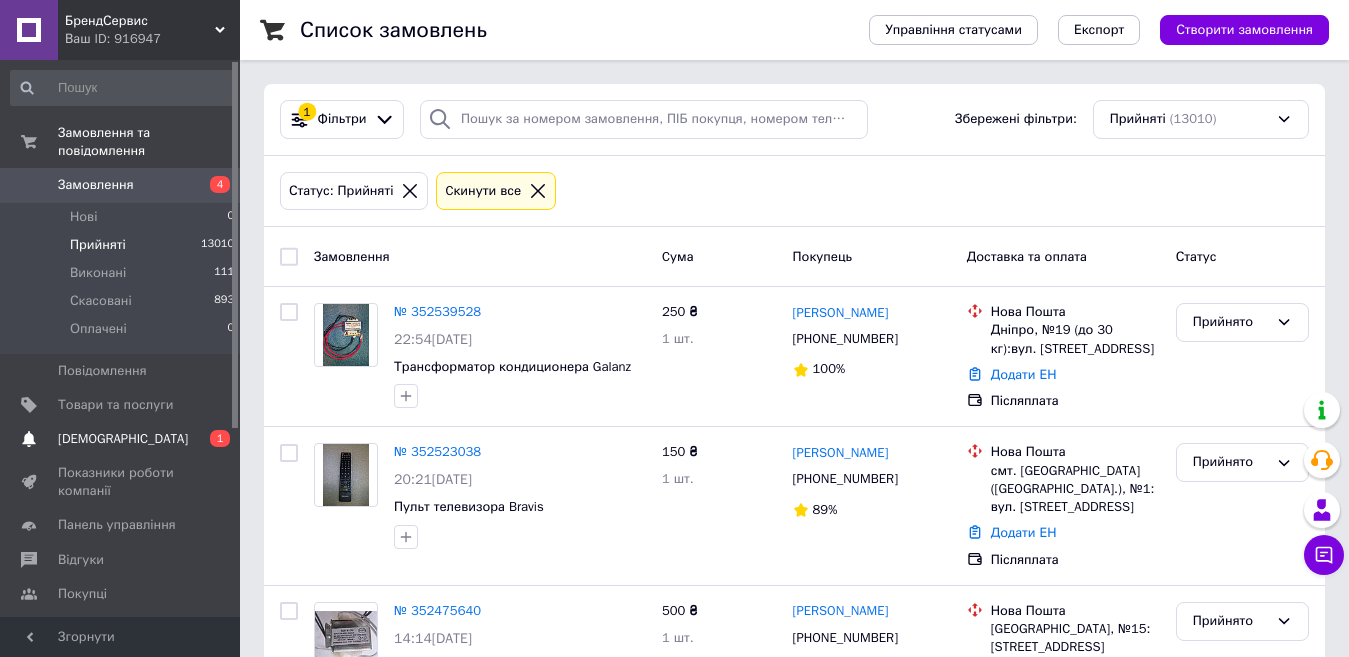click on "[DEMOGRAPHIC_DATA]" at bounding box center [123, 439] 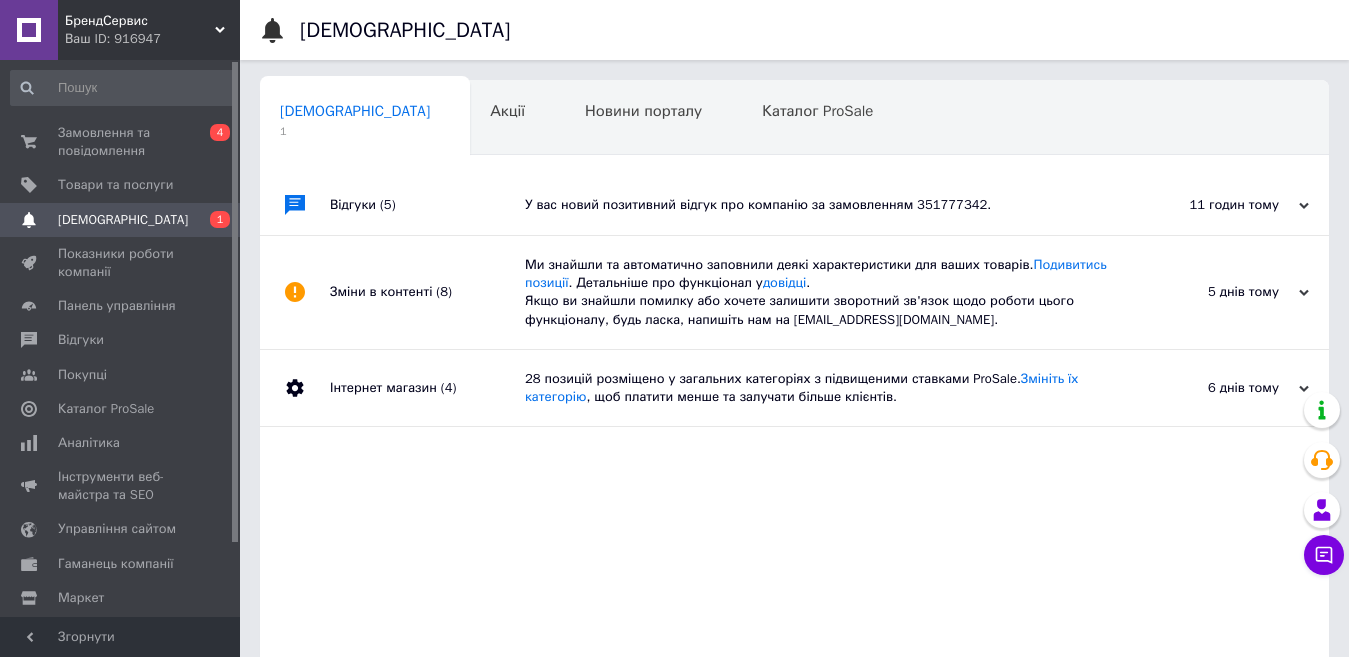 click on "У вас новий позитивний відгук про компанію за замовленням 351777342." at bounding box center [817, 205] 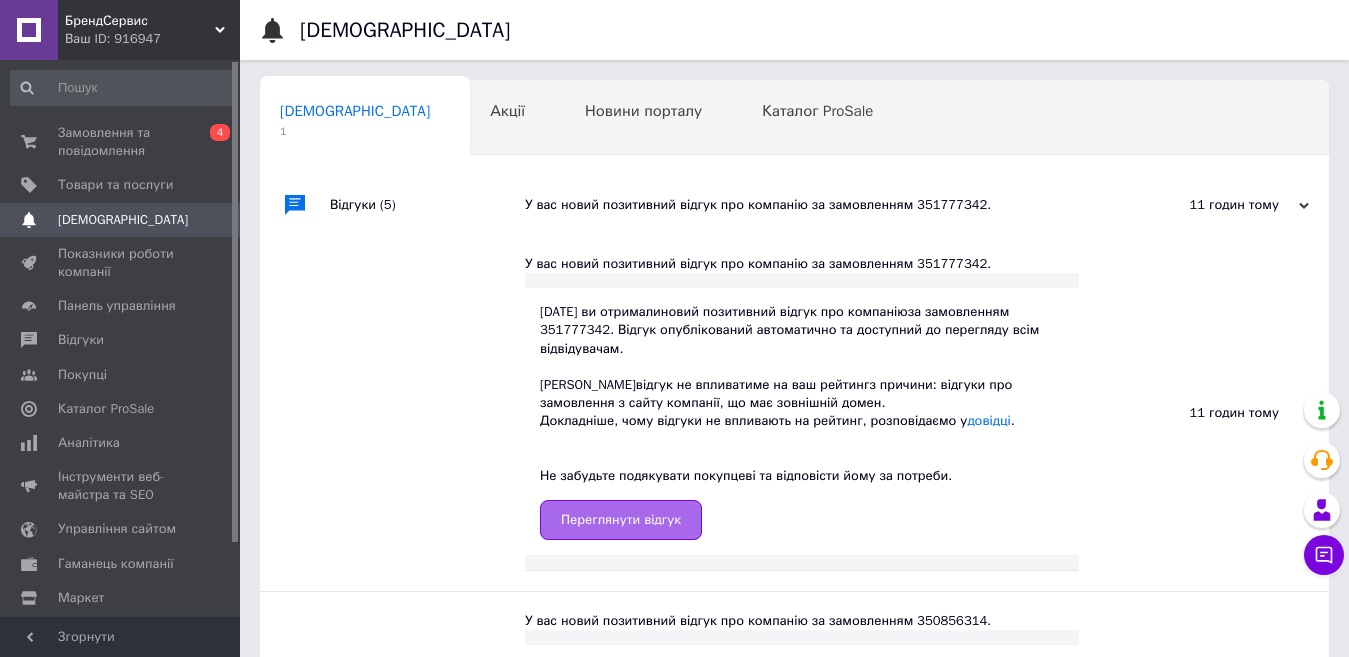 click on "Переглянути відгук" at bounding box center [621, 520] 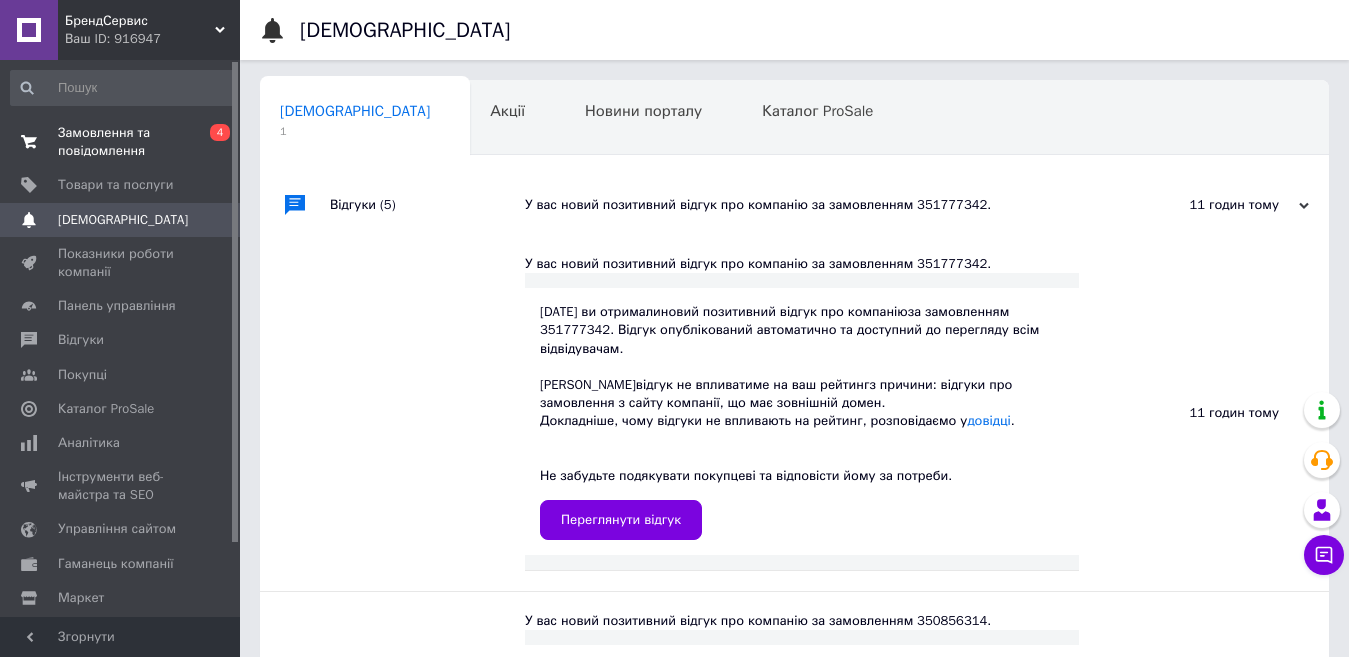 click on "Замовлення та повідомлення" at bounding box center [121, 142] 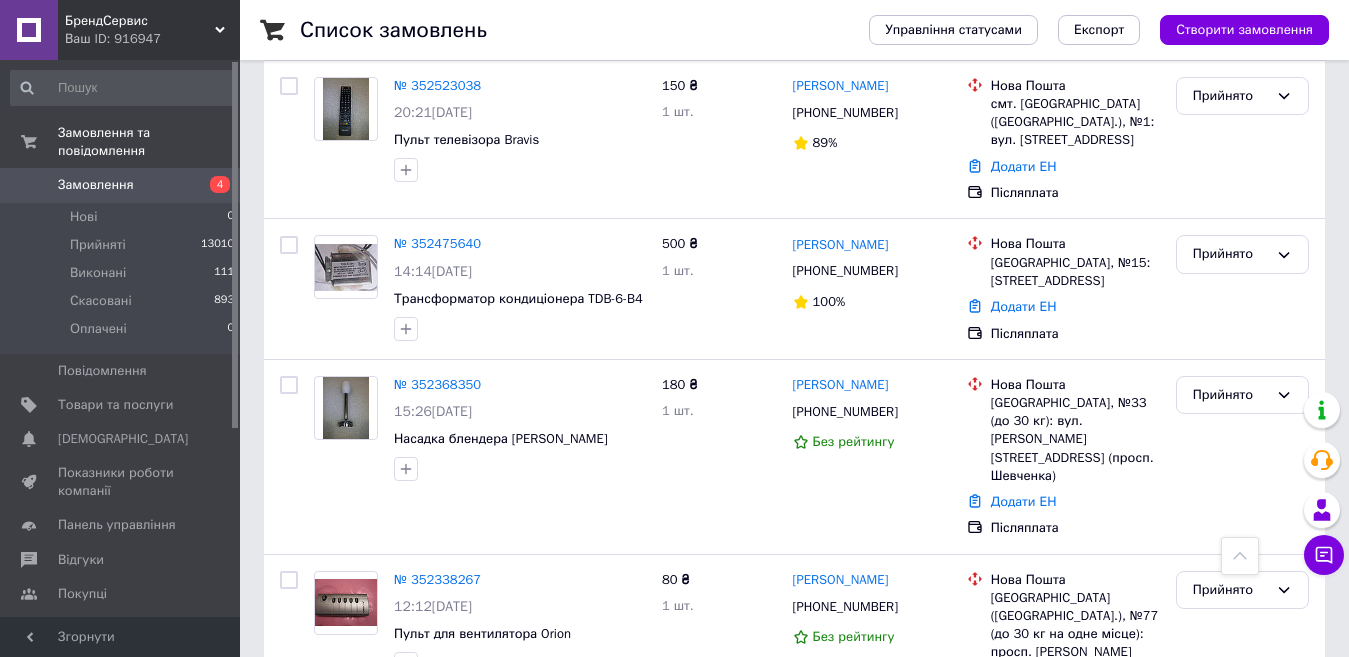 scroll, scrollTop: 0, scrollLeft: 0, axis: both 